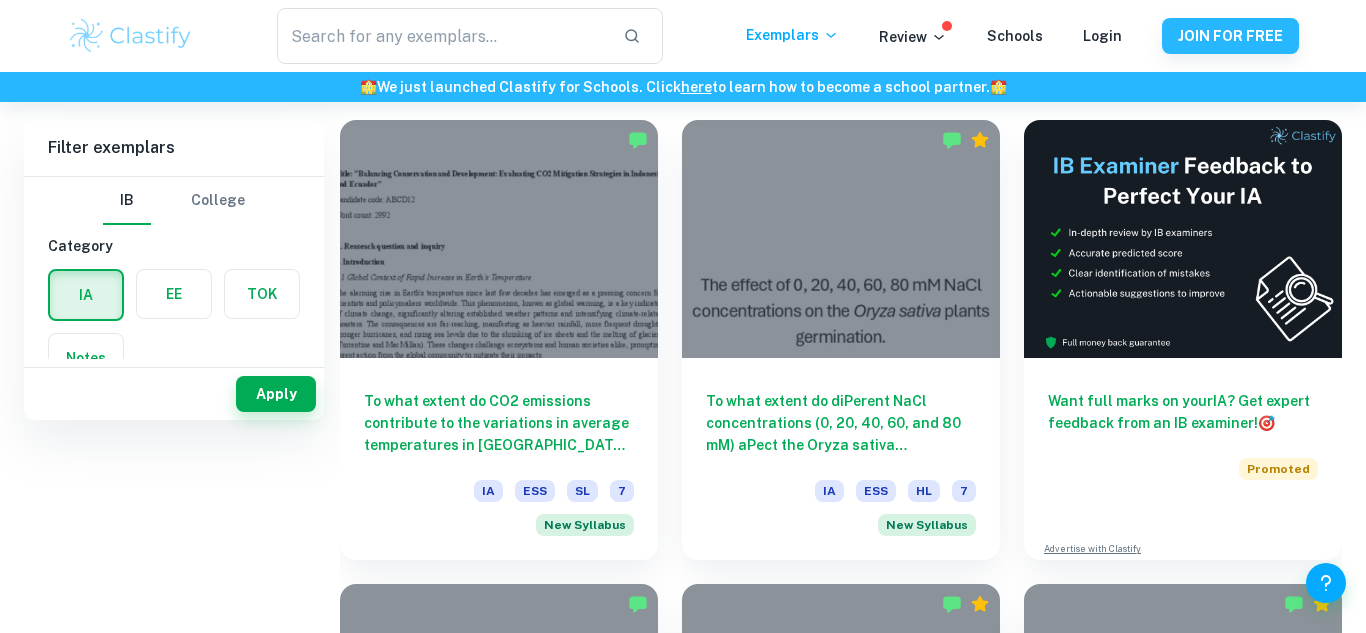 scroll, scrollTop: 119, scrollLeft: 0, axis: vertical 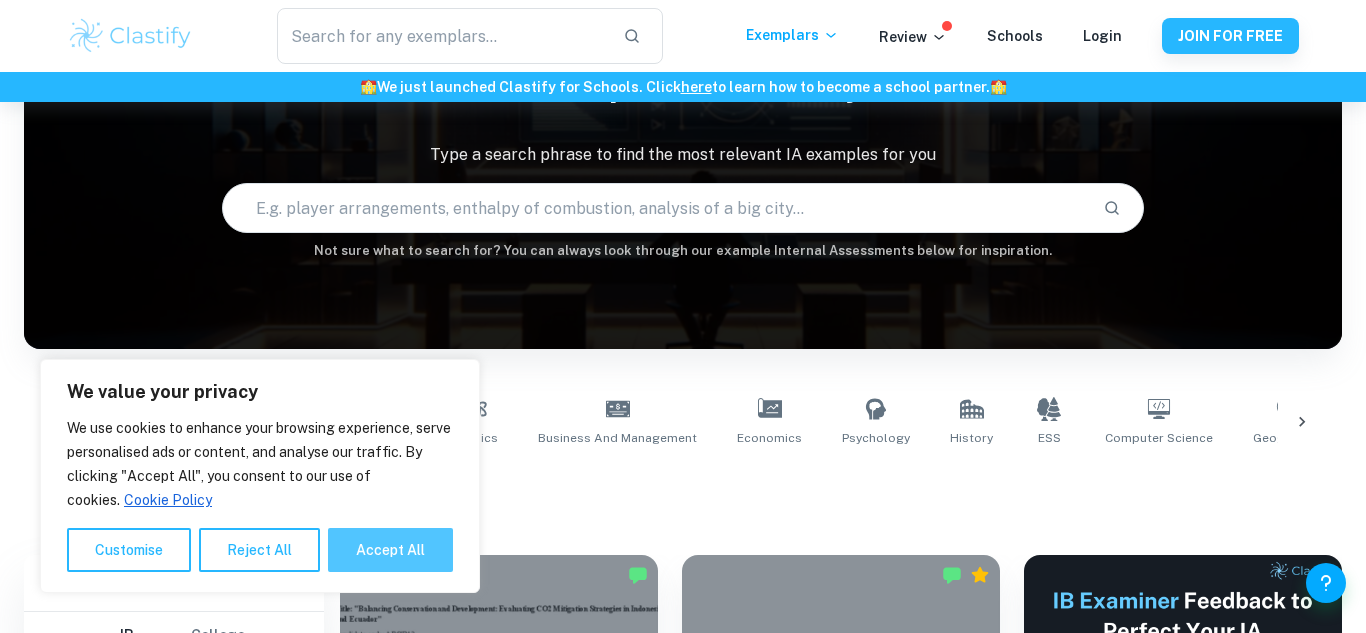 click on "Accept All" at bounding box center [390, 550] 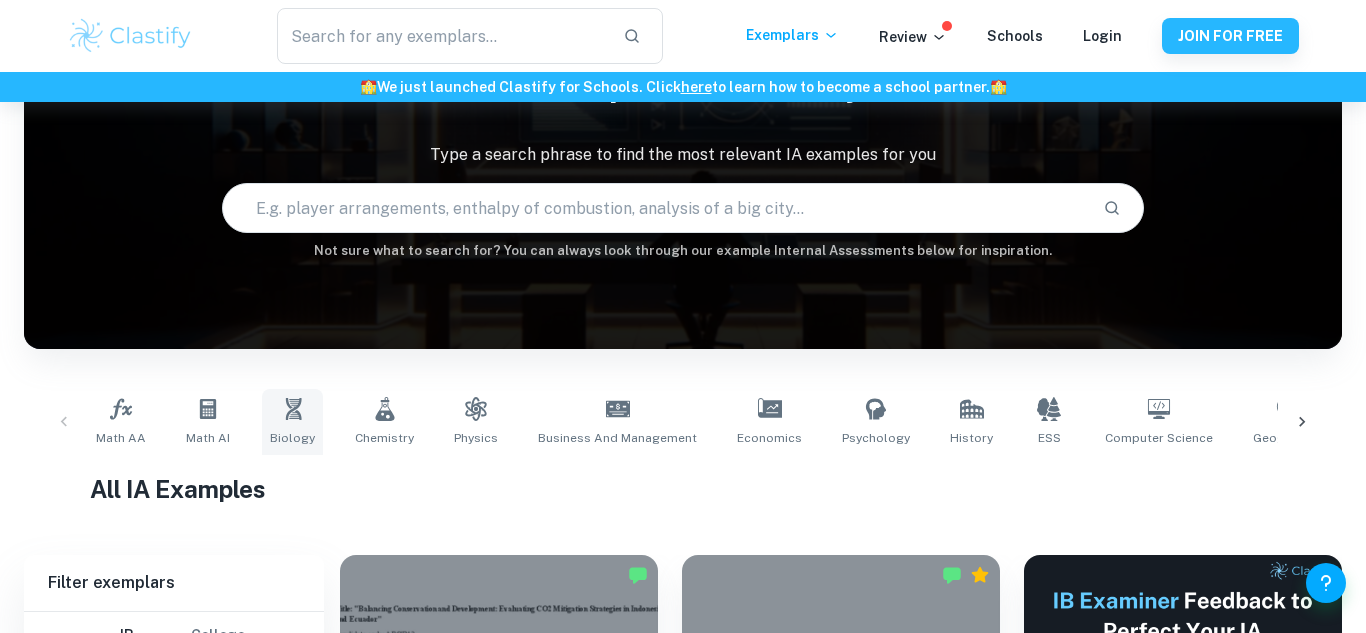 click on "Biology" at bounding box center [292, 438] 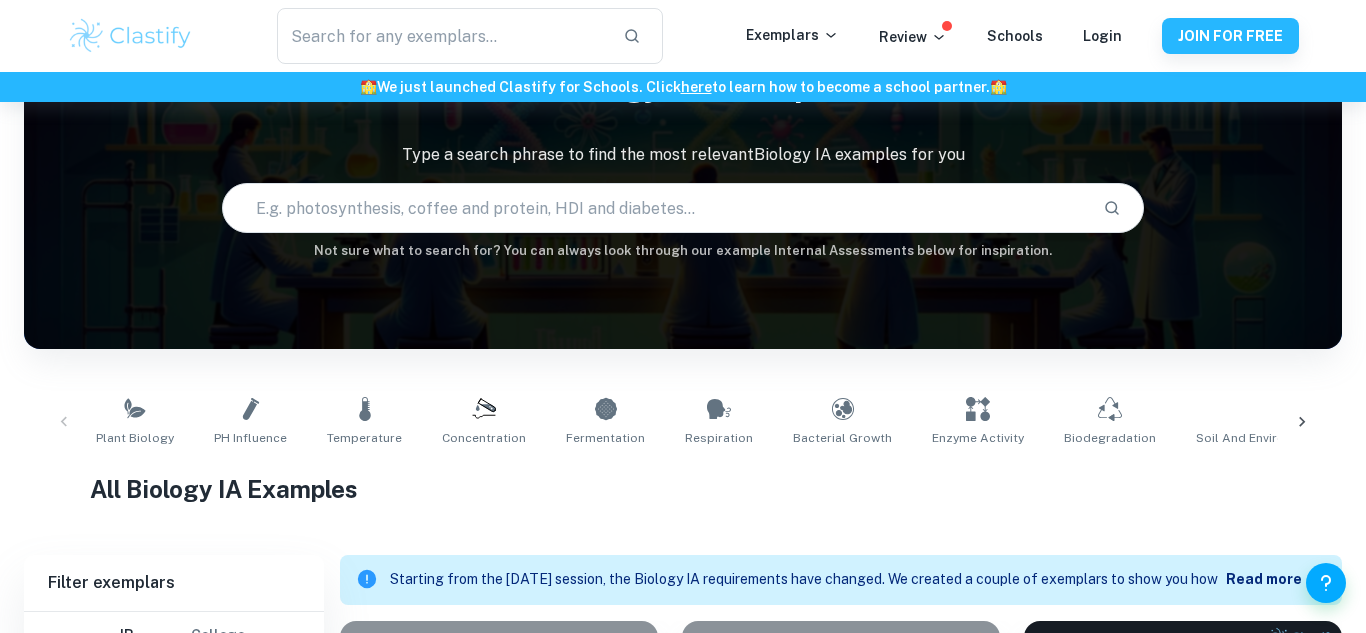 scroll, scrollTop: 549, scrollLeft: 0, axis: vertical 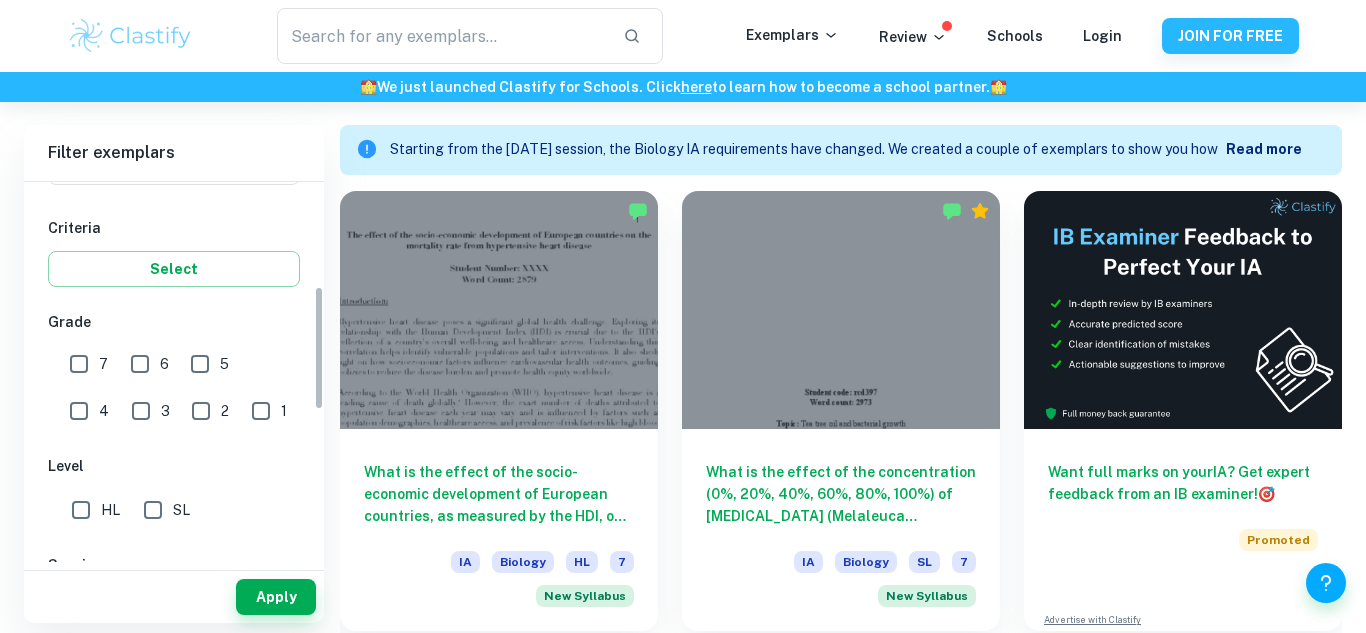 click on "7" at bounding box center [79, 364] 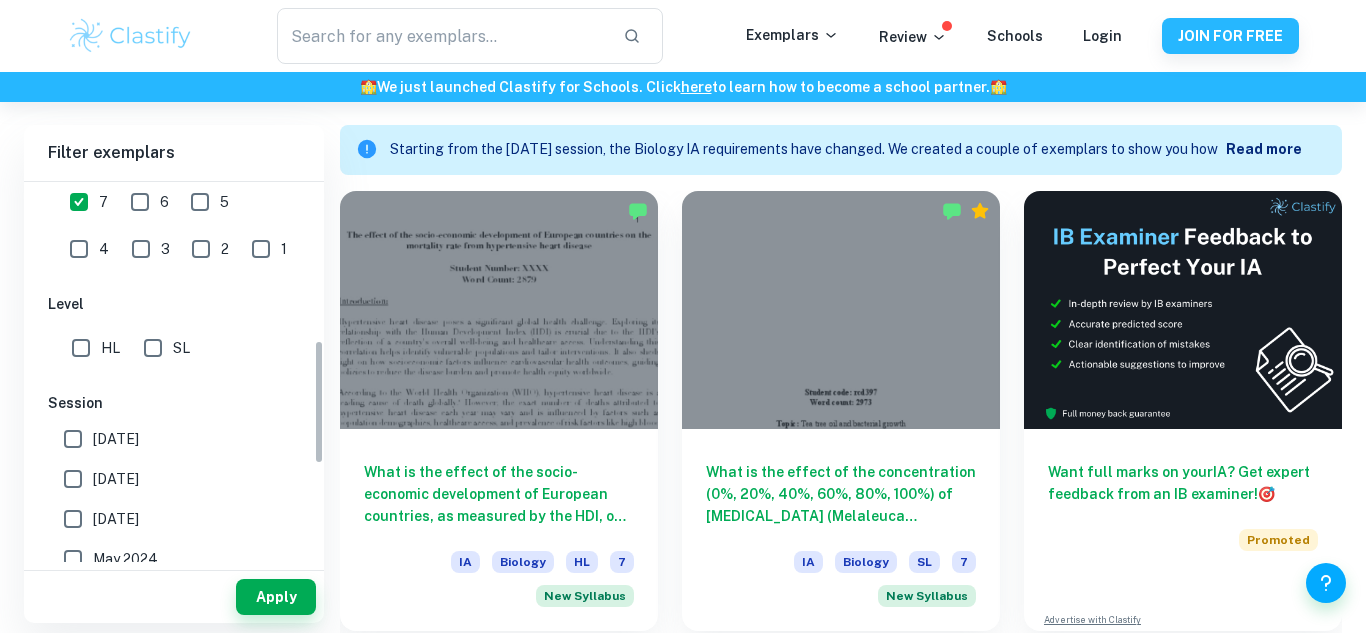 click on "HL" at bounding box center [81, 348] 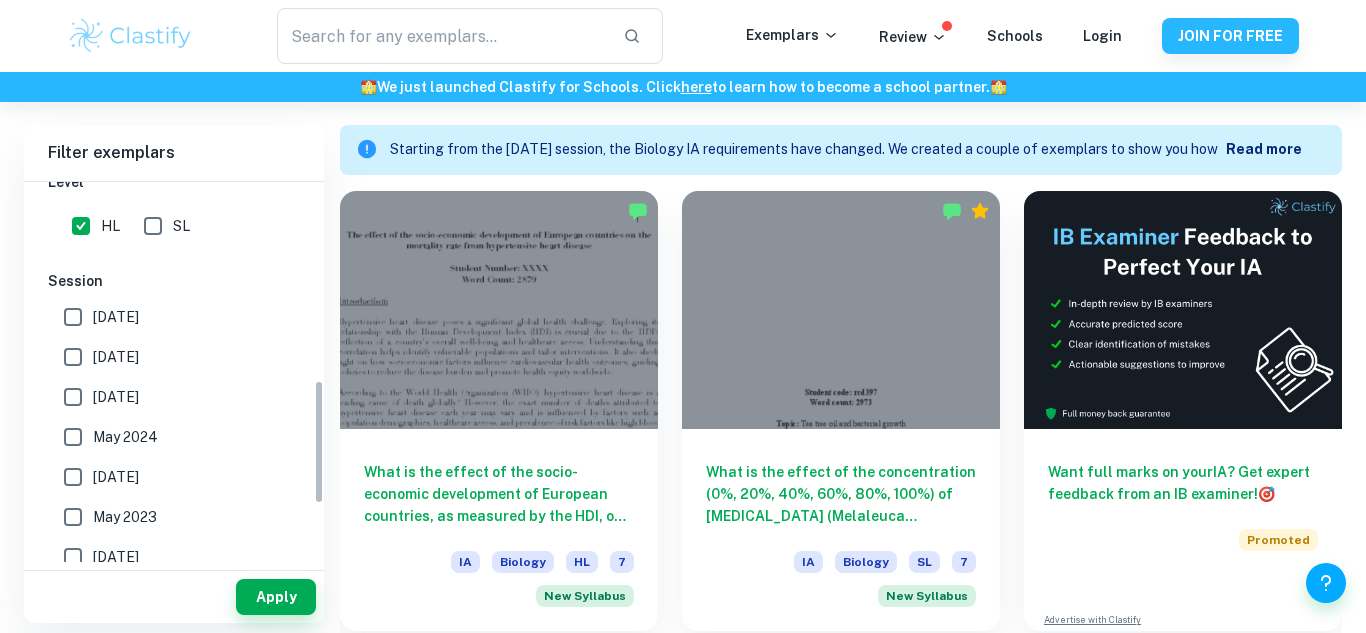 scroll, scrollTop: 610, scrollLeft: 0, axis: vertical 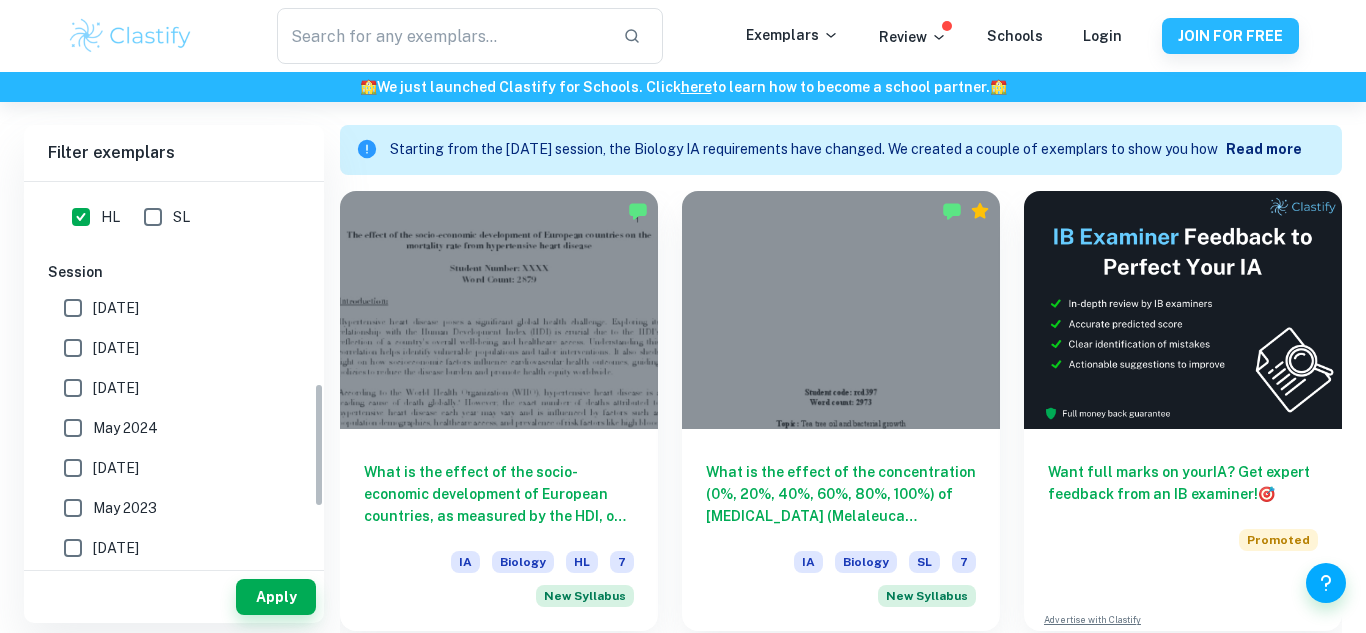 click on "[DATE]" at bounding box center [73, 348] 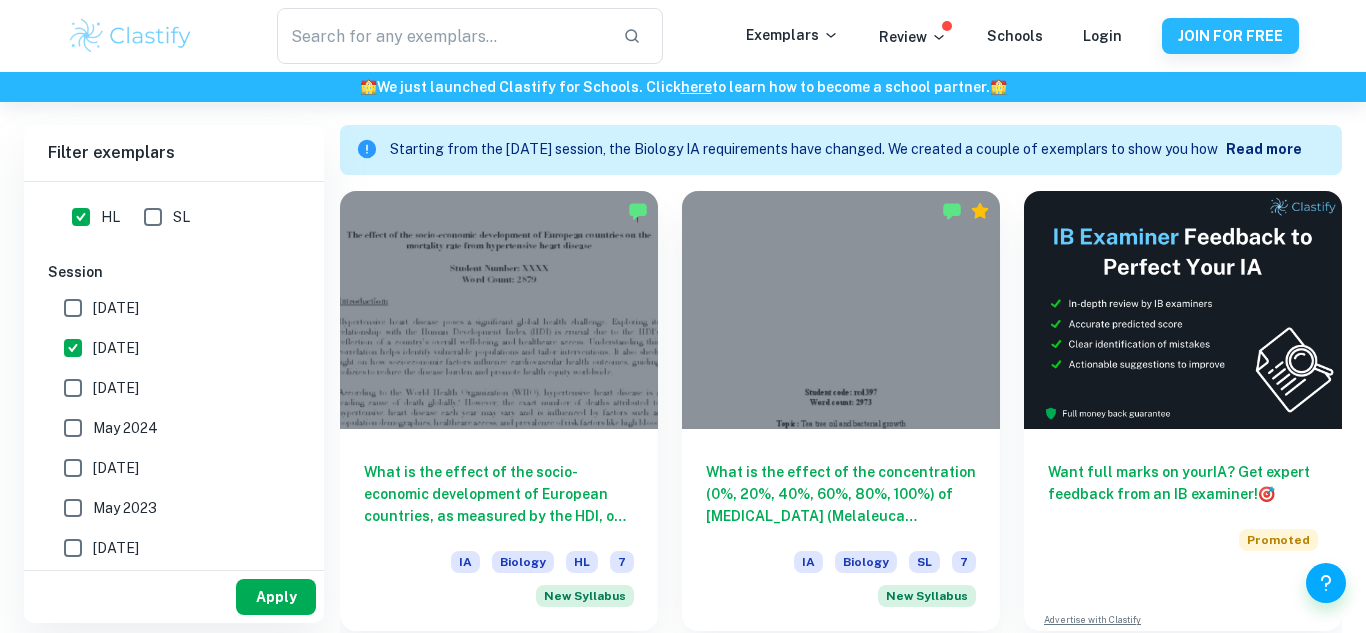 click on "Apply" at bounding box center [276, 597] 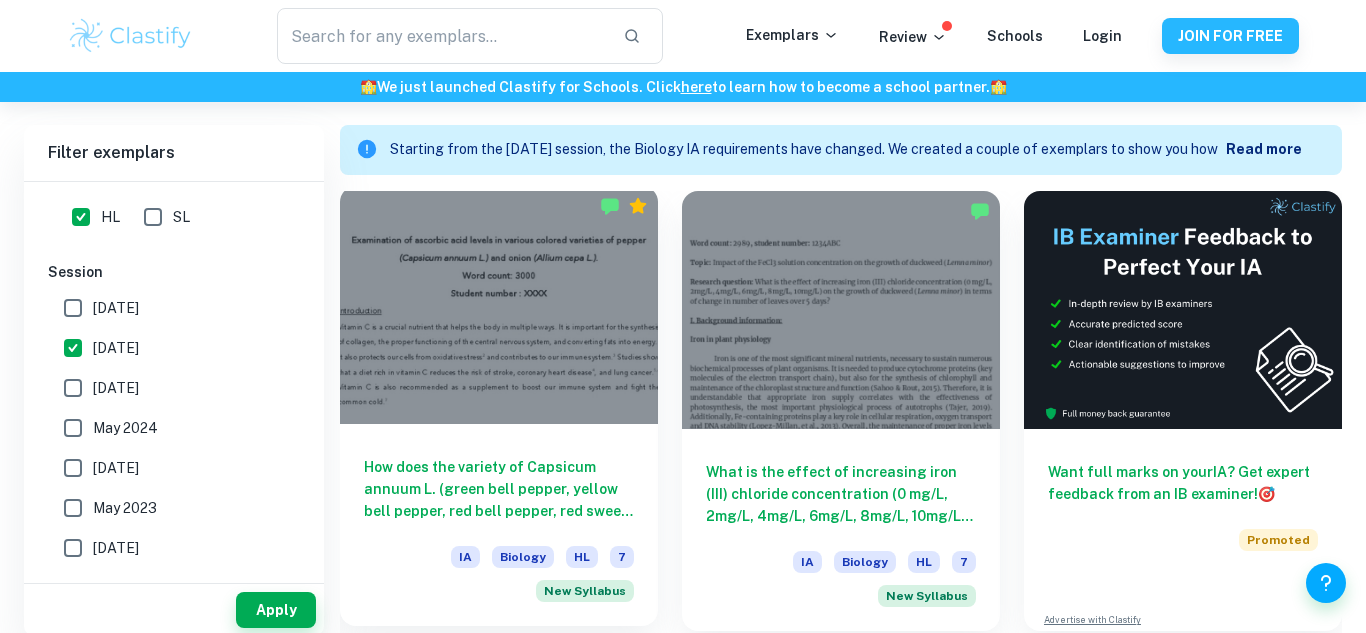 scroll, scrollTop: 572, scrollLeft: 0, axis: vertical 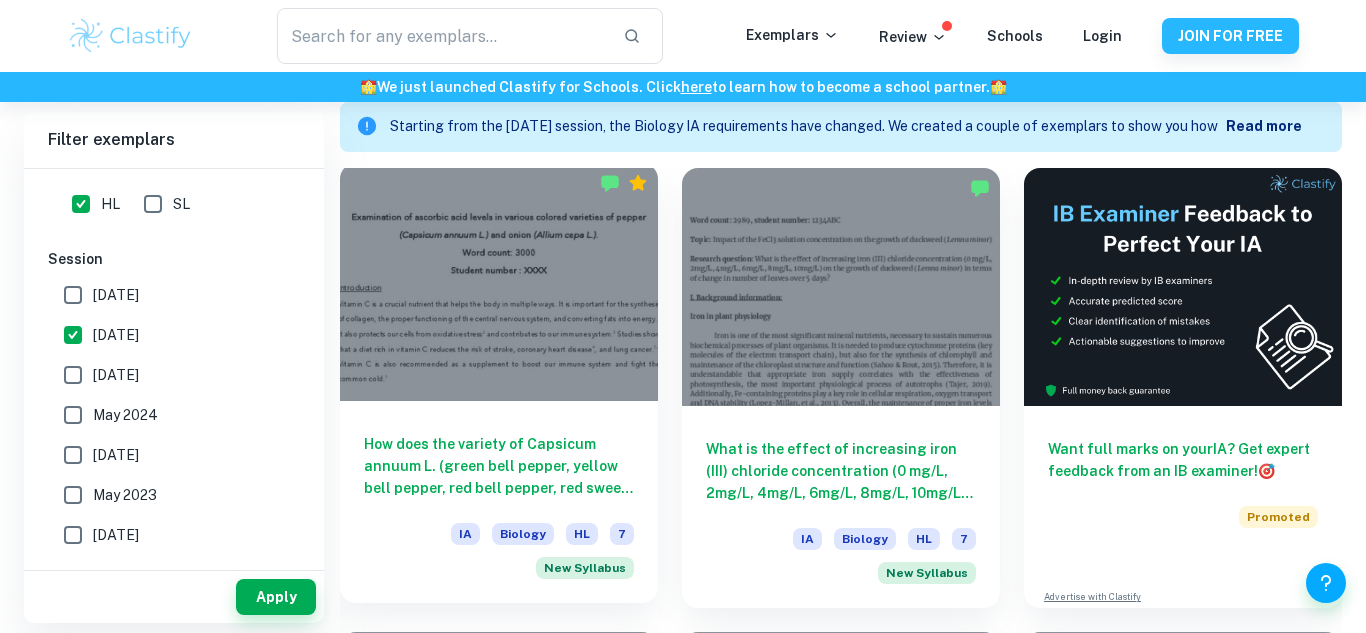 click on "How does the variety of Capsicum annuum L. (green bell pepper, yellow bell pepper, red bell pepper, red sweet long pepper) and Allium cepa L. (yellow onion, red onion, white onion) influence their vitamin C content in mg/100g, as measured by vegetable juice volume needed to titrate 2 ml of 0.1% DCPIP solution?" at bounding box center (499, 466) 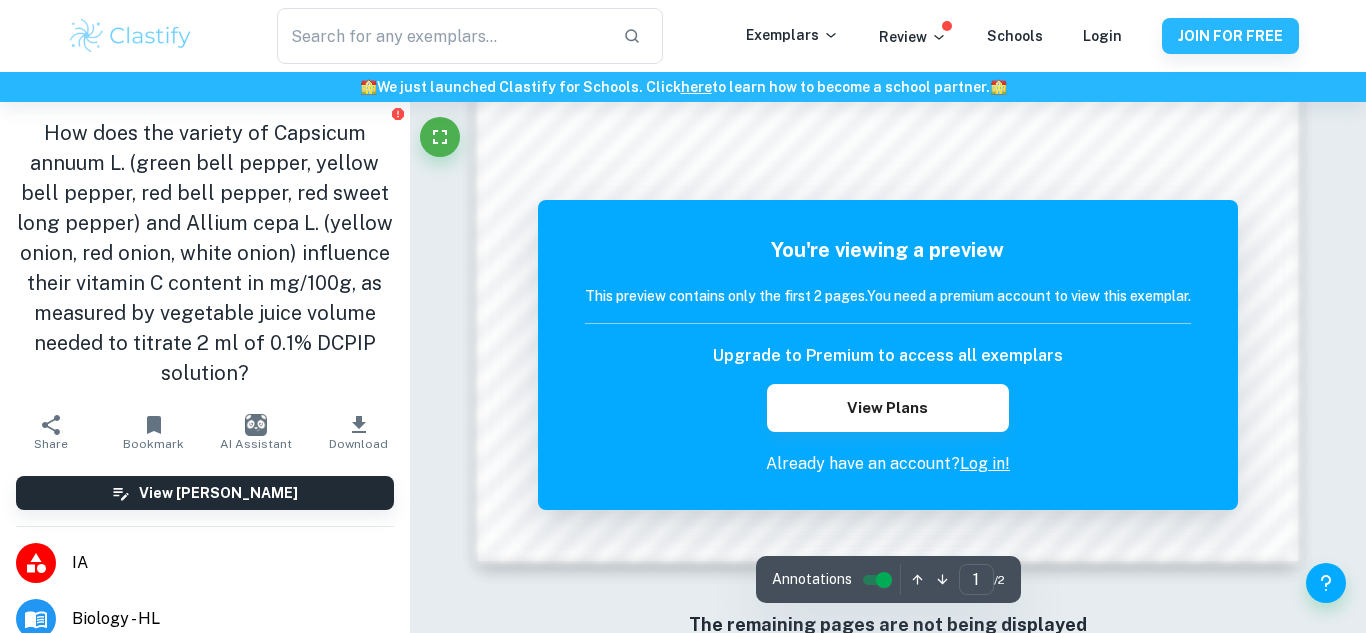 scroll, scrollTop: 1955, scrollLeft: 0, axis: vertical 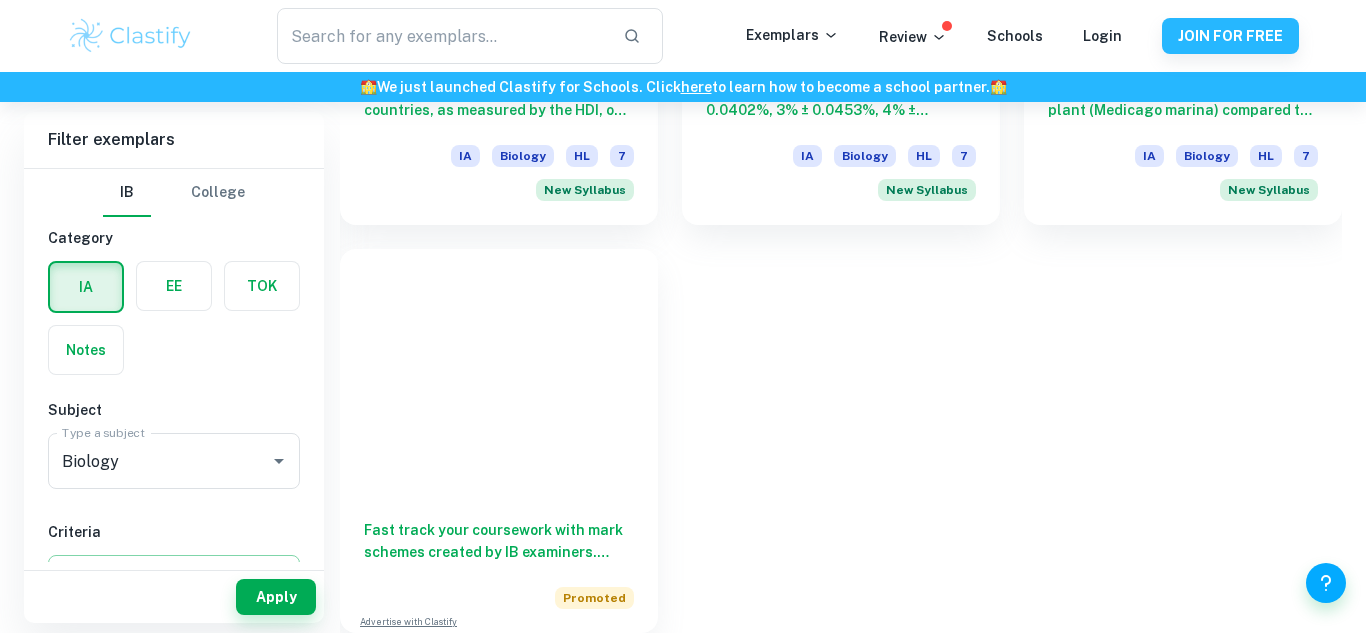 click on "What is the effect of increasing iron (III) chloride concentration (0 mg/L, 2mg/L, 4mg/L, 6mg/L, 8mg/L, 10mg/L) on the growth of duckweed (Lemna minor) in terms of change in number of leaves over 5 days?" at bounding box center (841, -382) 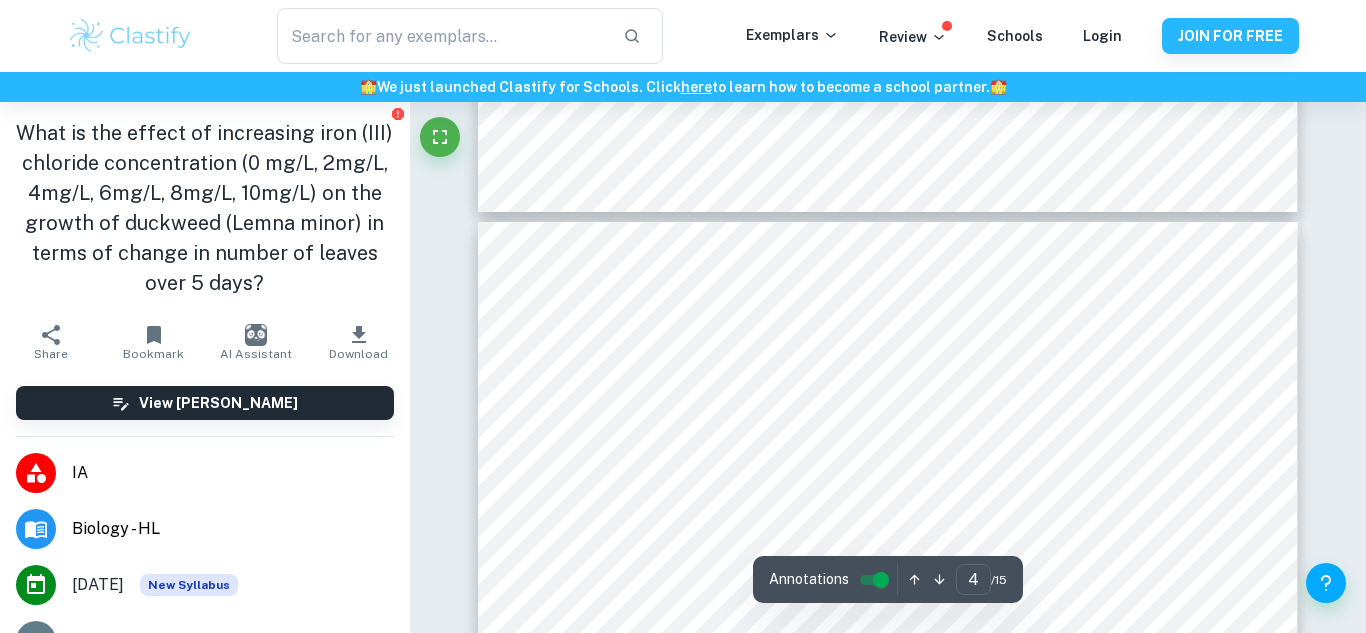 scroll, scrollTop: 3671, scrollLeft: 0, axis: vertical 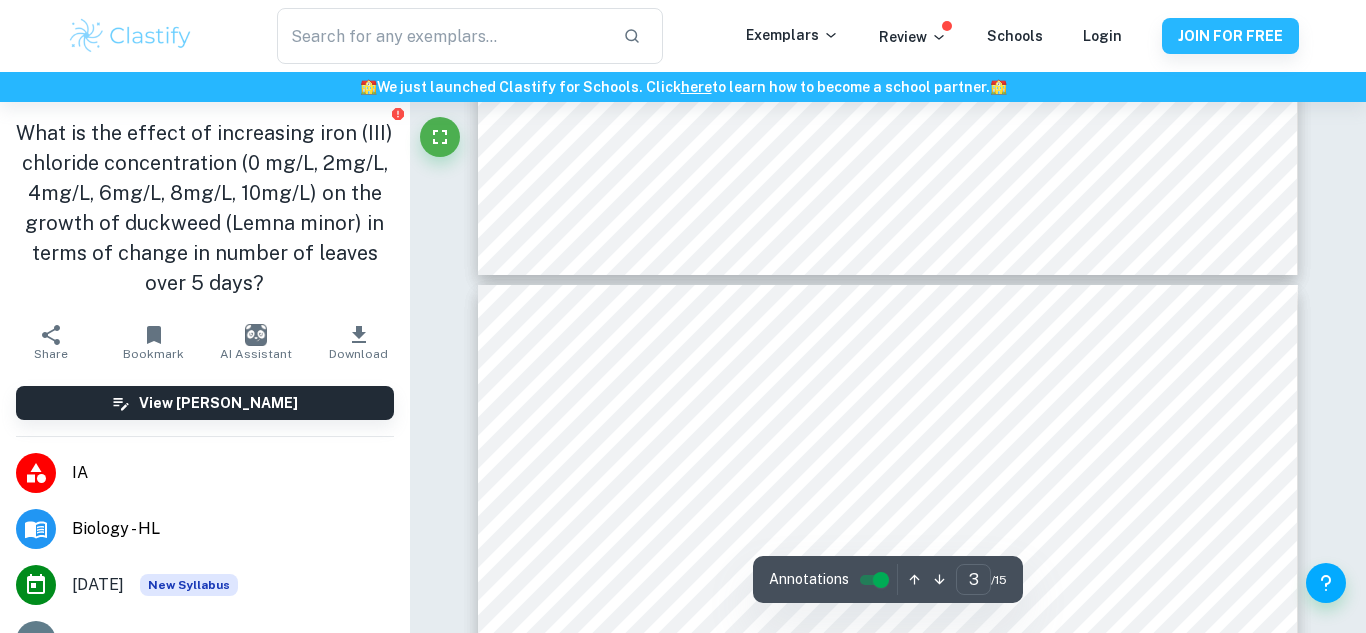 type on "4" 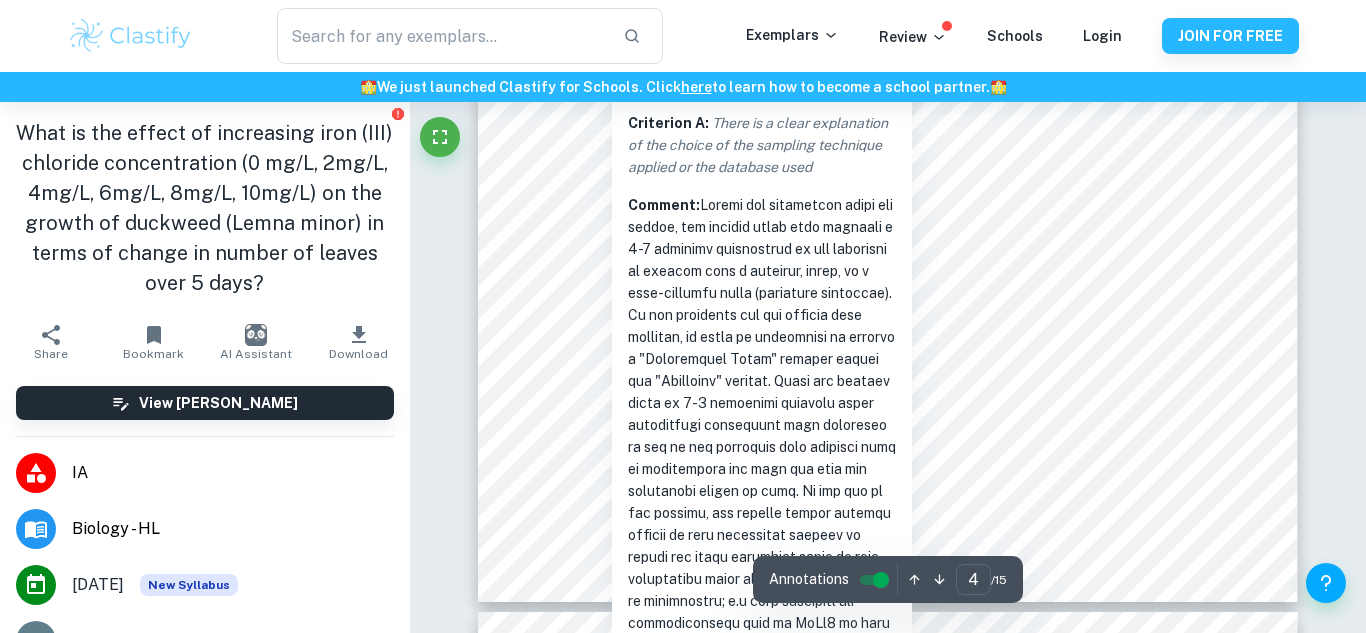 scroll, scrollTop: 4455, scrollLeft: 0, axis: vertical 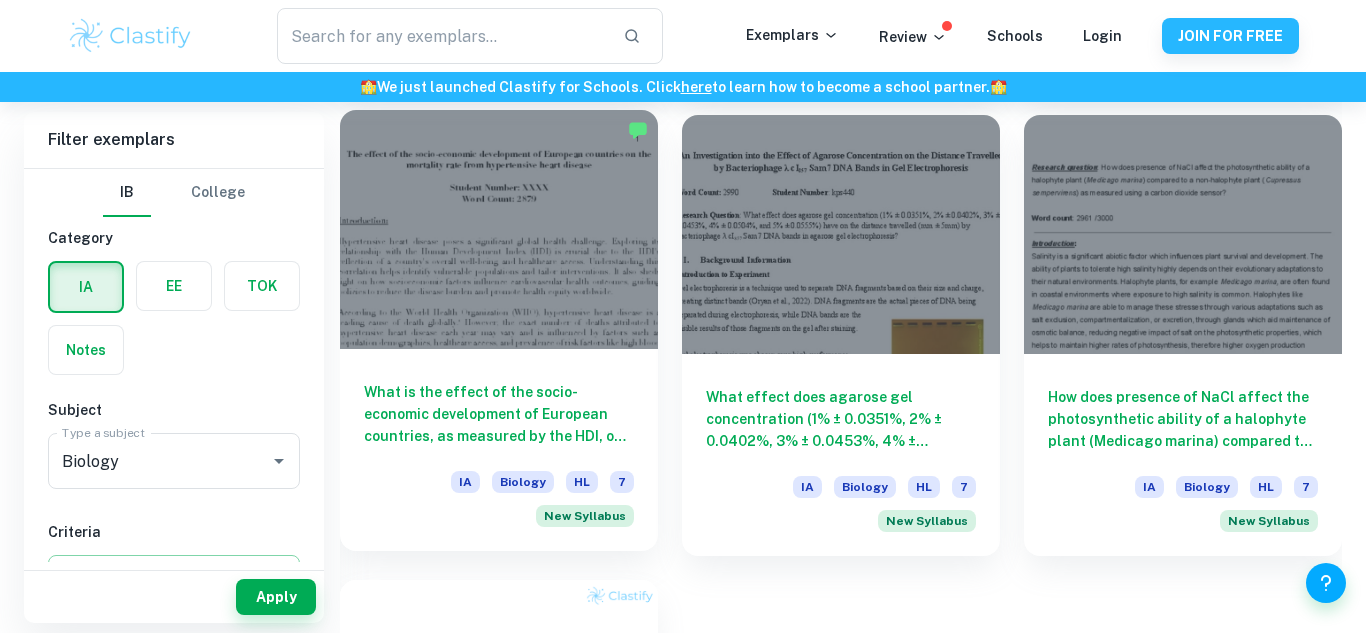 click on "What is the effect of the socio-economic development of European countries, as measured by the HDI, on the mortality rate from hypertensive heart disease within the older population (50+)?" at bounding box center (499, 414) 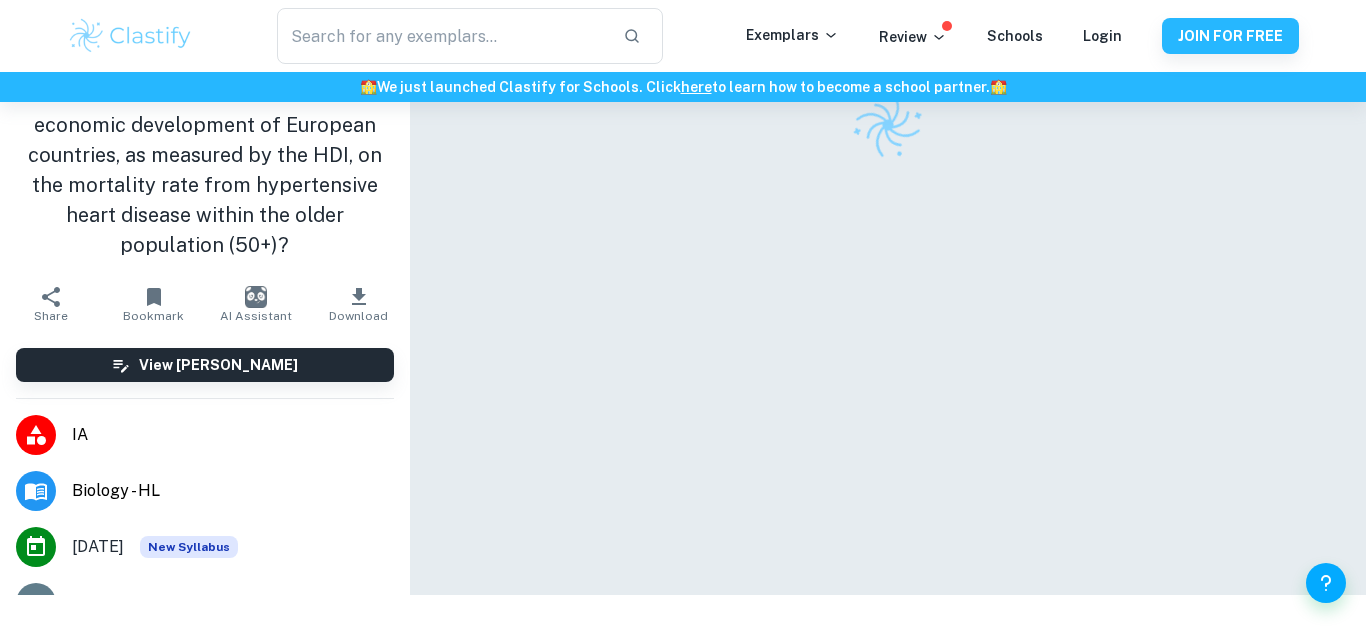 scroll, scrollTop: 0, scrollLeft: 0, axis: both 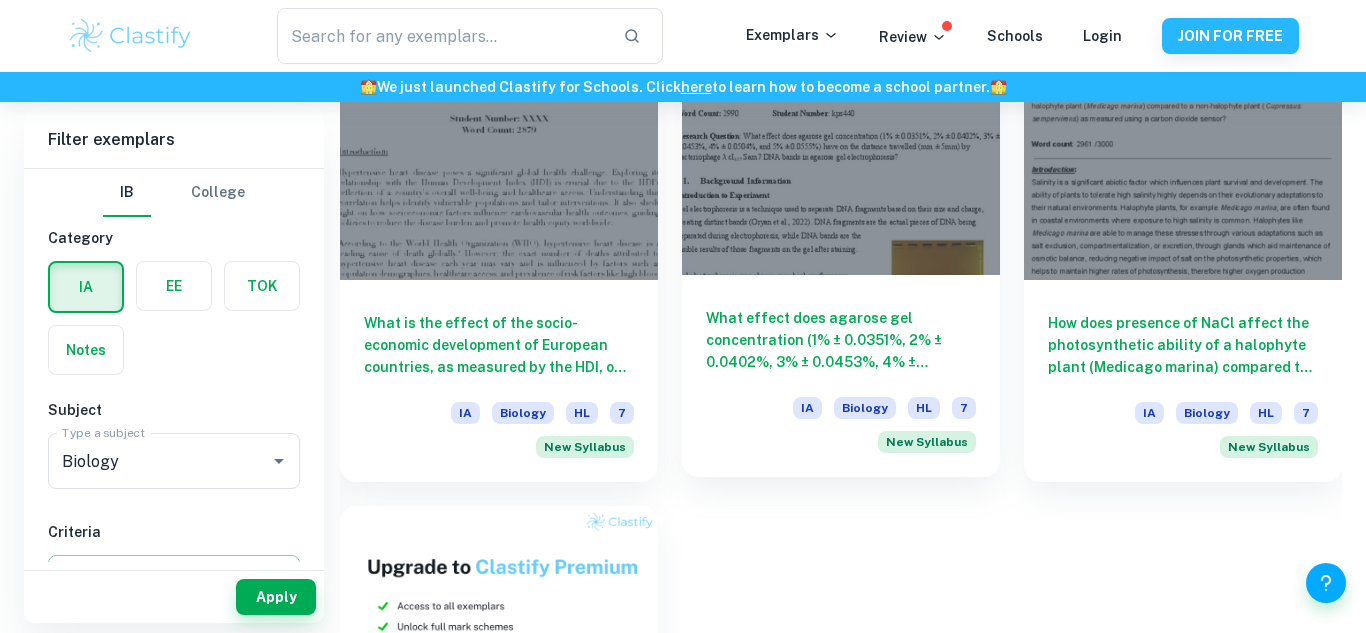 click on "What effect does agarose gel concentration (1% ± 0.0351%, 2% ± 0.0402%, 3% ±
0.0453%, 4% ± 0.0504%, and 5% ± 0.0555%) have on the distance travelled (mm ± 5mm) by
bacteriophage λ cI‬ ‭ 857‬‭ Sam7 DNA bands in agarose gel electrophoresis?" at bounding box center (841, 340) 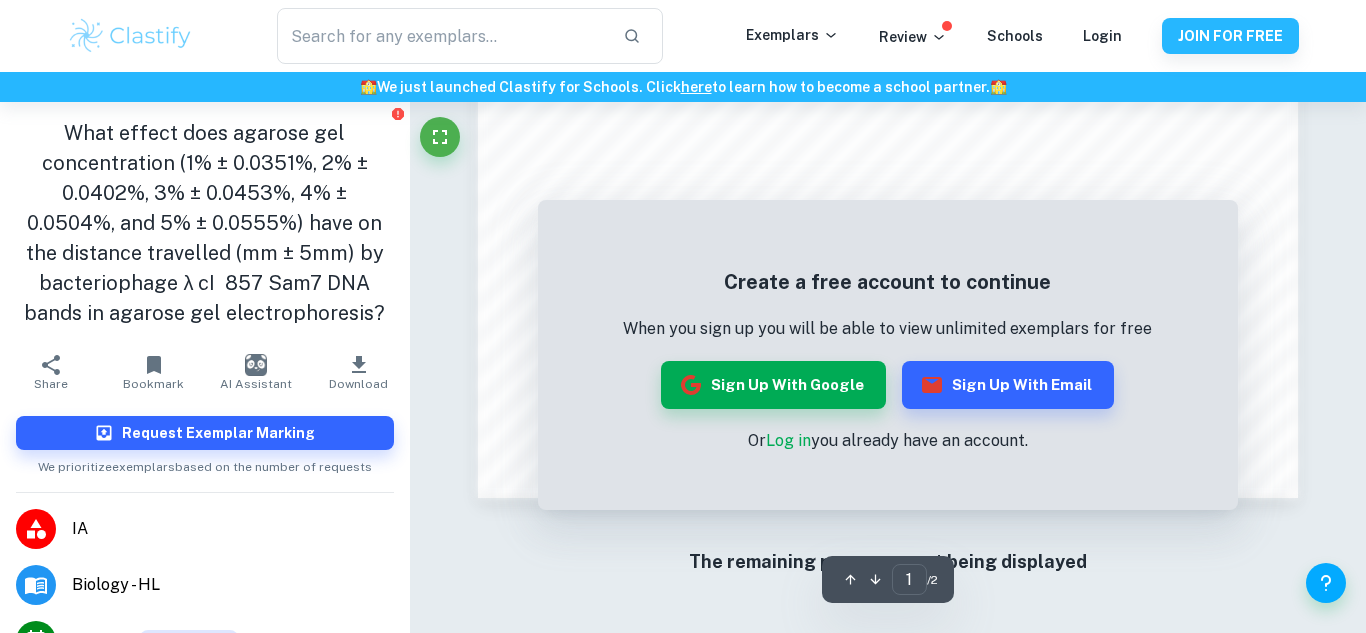 scroll, scrollTop: 1757, scrollLeft: 0, axis: vertical 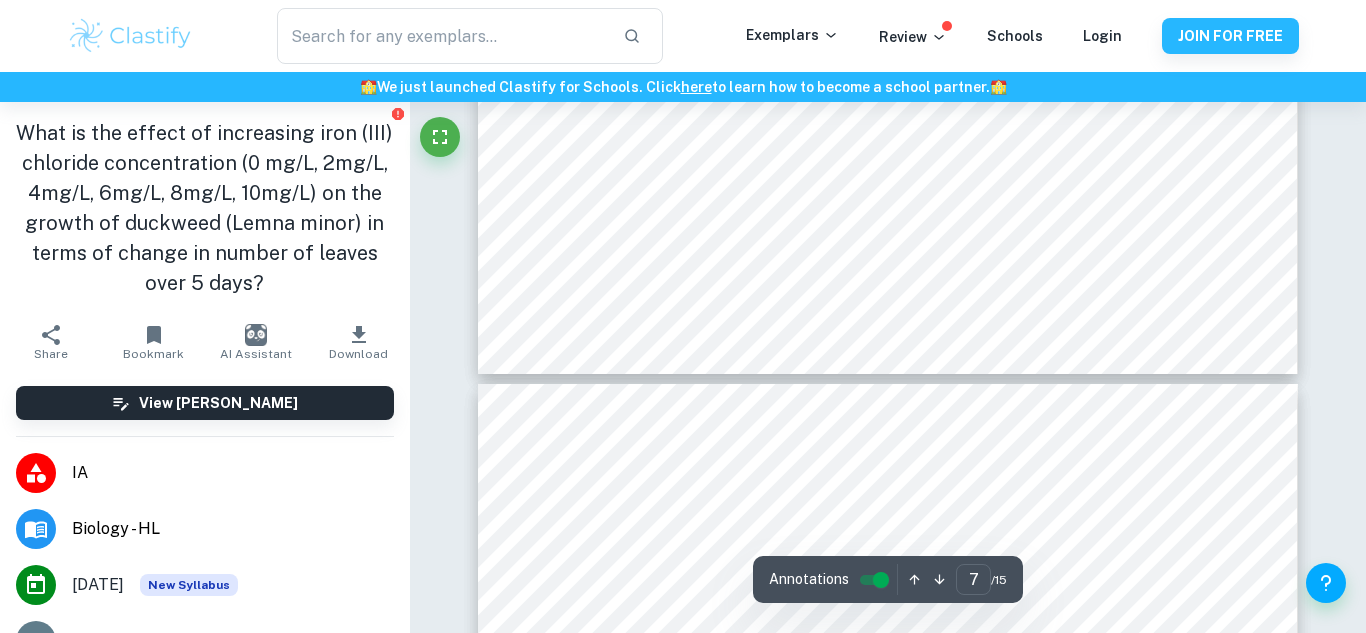 type on "8" 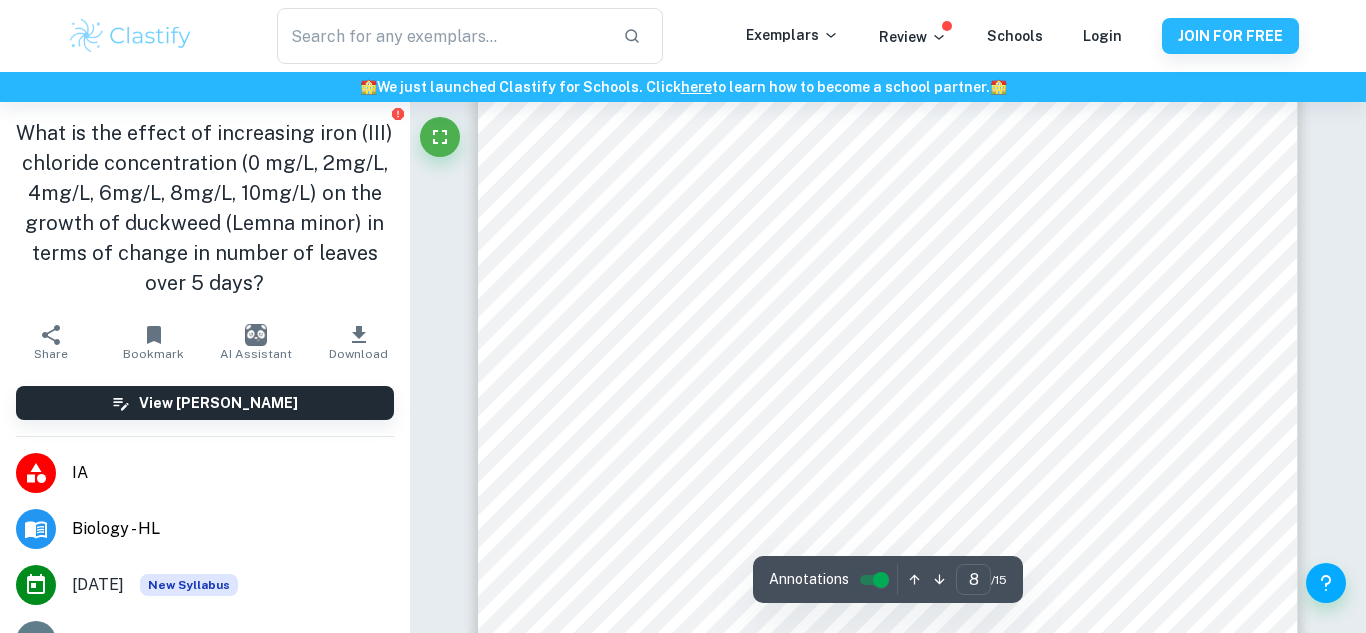 scroll, scrollTop: 9098, scrollLeft: 0, axis: vertical 